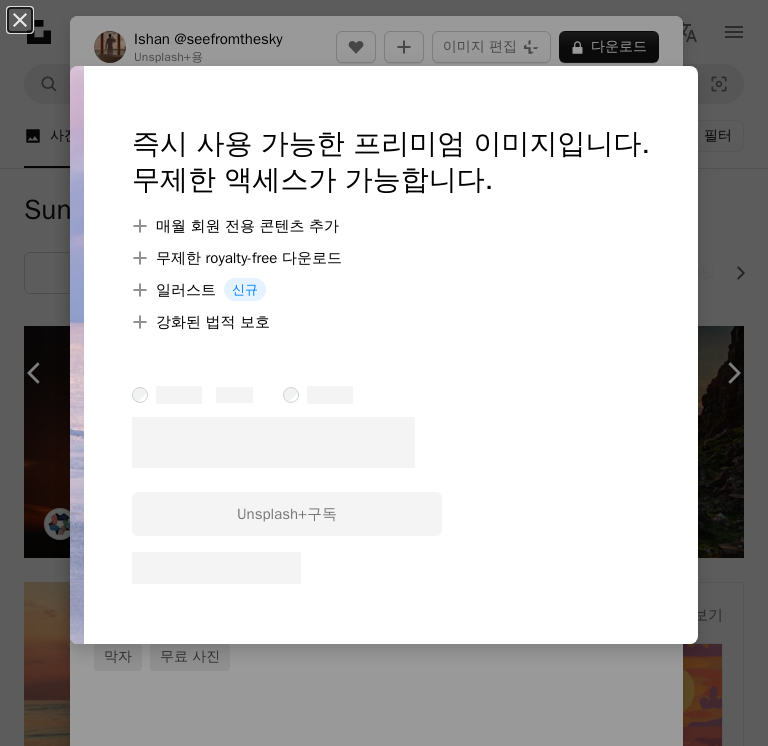 scroll, scrollTop: 3828, scrollLeft: 0, axis: vertical 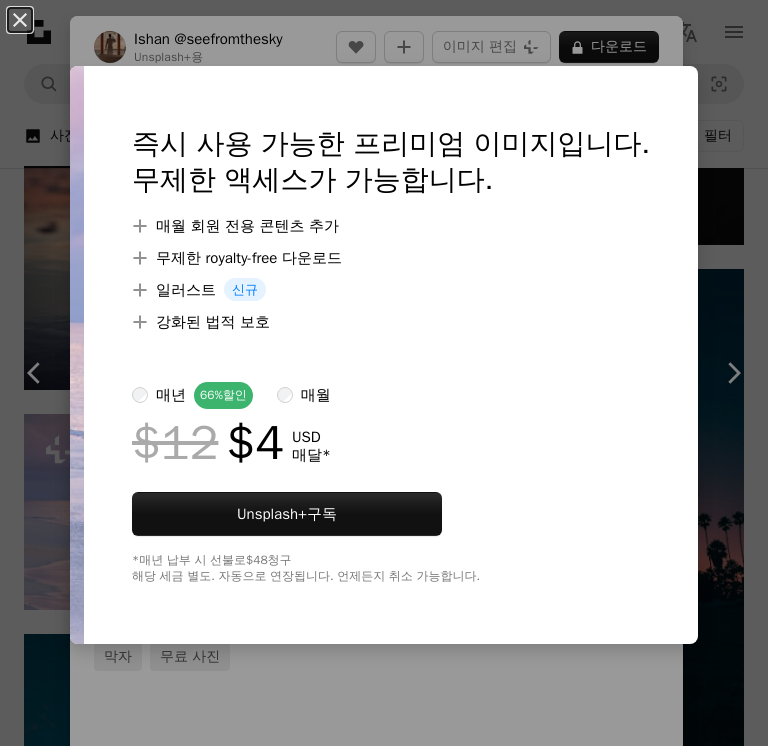 click on "An X shape 즉시 사용 가능한 프리미엄 이미지입니다. 무제한 액세스가 가능합니다. A plus sign 매월 회원 전용 콘텐츠 추가 A plus sign 무제한 royalty-free 다운로드 A plus sign 일러스트  신규 A plus sign 강화된 법적 보호 매년 66%  할인 매월 $12   $4 USD 매달 * Unsplash+  구독 *매년 납부 시 선불로  $48  청구 해당 세금 별도. 자동으로 연장됩니다. 언제든지 취소 가능합니다." at bounding box center (384, 373) 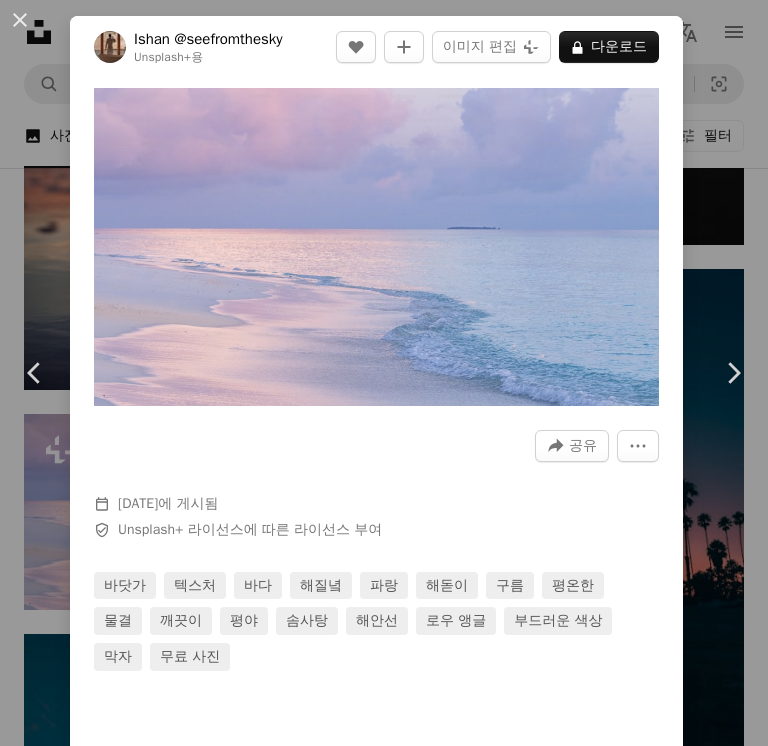 click on "[FIRST] [LAST]" at bounding box center [384, 373] 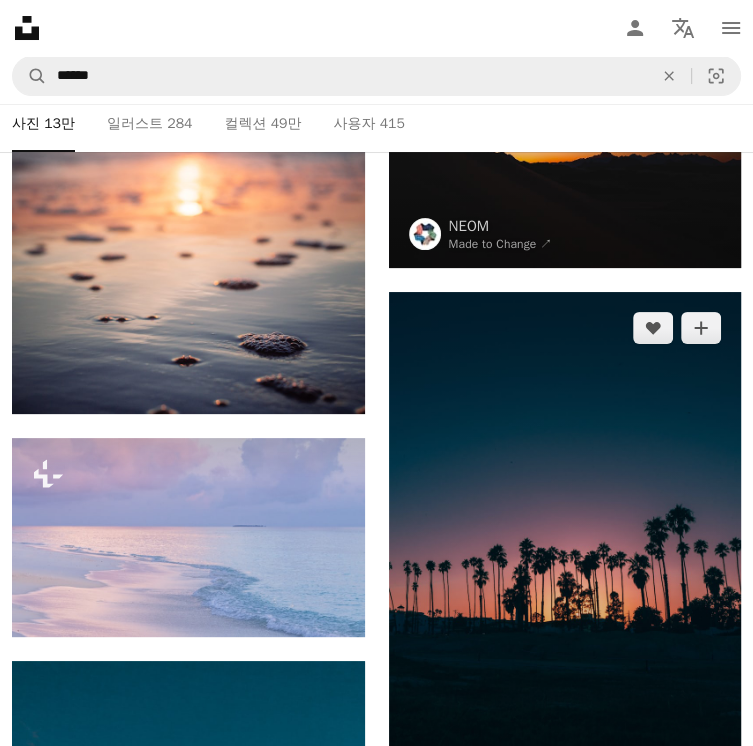 click at bounding box center (565, 556) 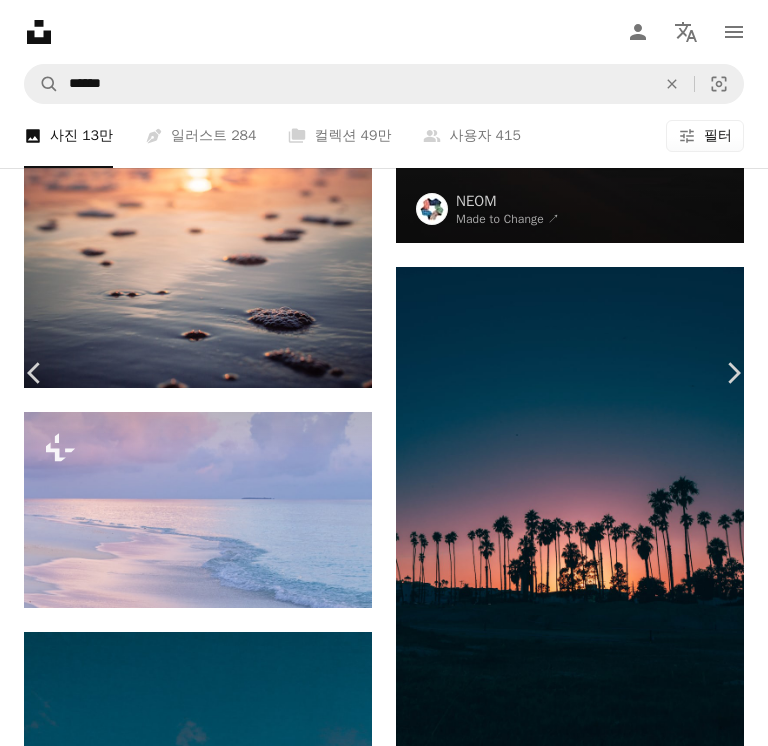 click on "[FIRST] [LAST]" at bounding box center [384, 3999] 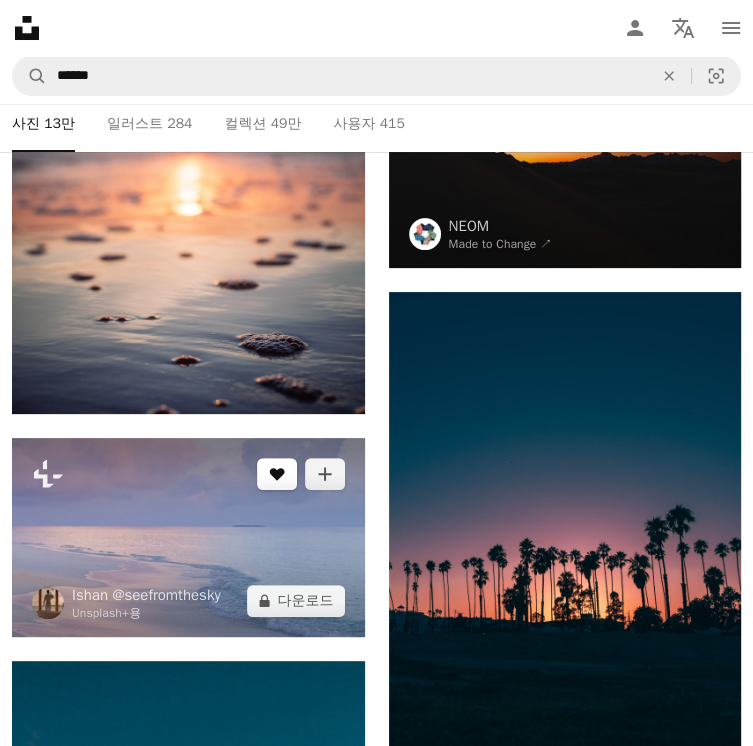 click on "A heart" at bounding box center [277, 474] 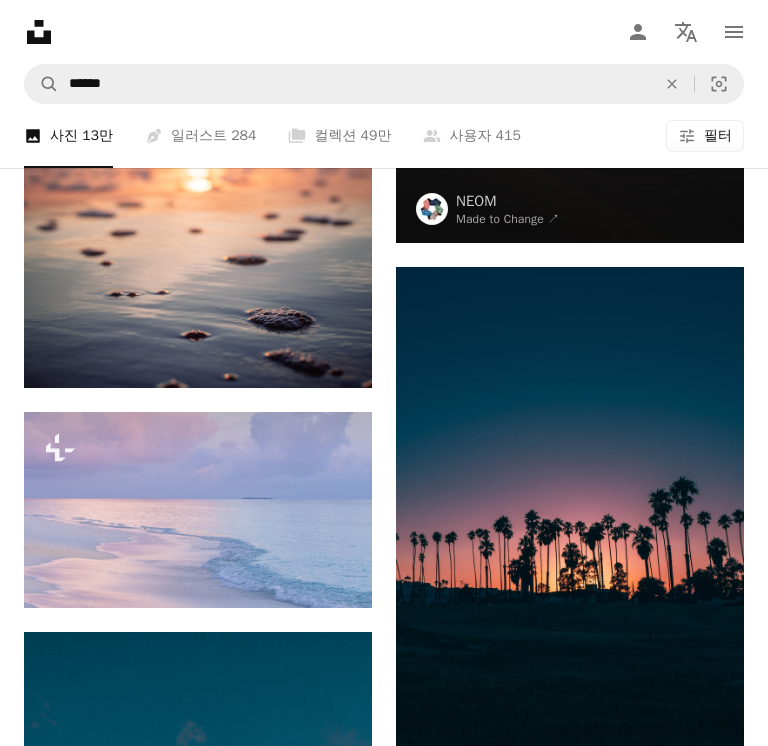 click on "An X shape Unsplash 가입 이미 계정이 있으세요?  로그인 이름 성 이메일 사용자 이름  (문자, 숫자 및 밑줄만 사용 가능) 암호  (최소 8자) 가입 가입하는 경우, 귀하는  이용약관  및  개인정보 취급방침 에 동의하는 것입니다." at bounding box center (384, 3999) 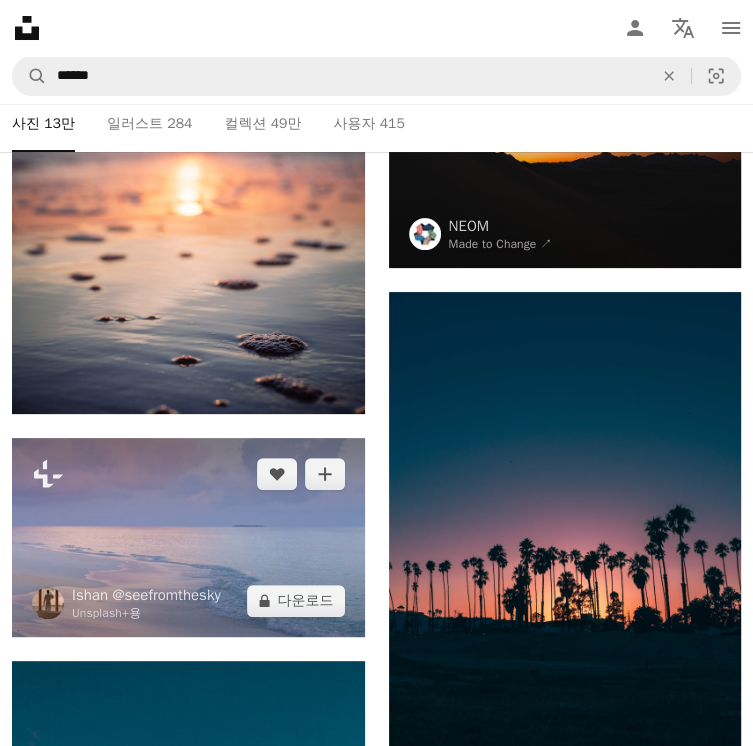 click at bounding box center [188, 537] 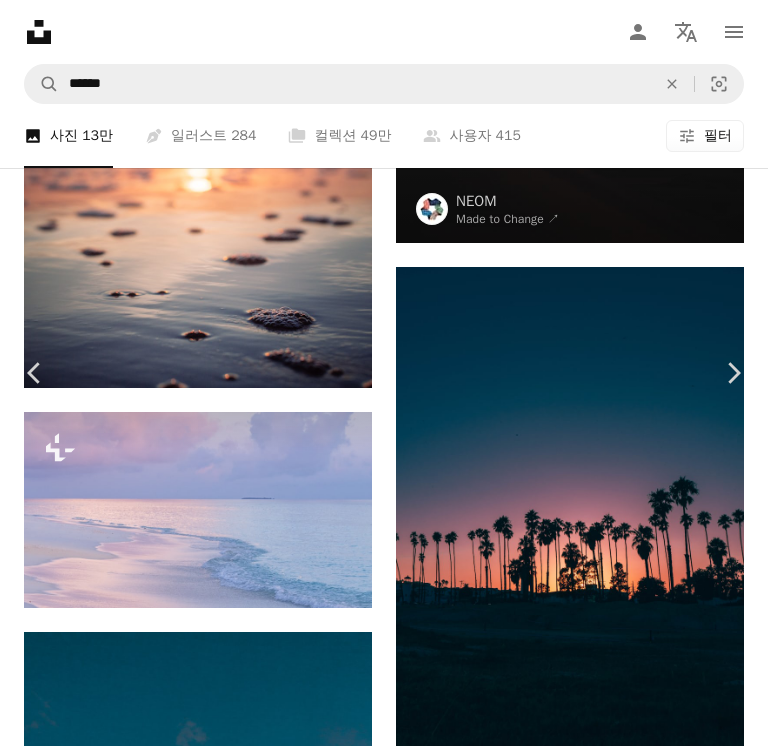 drag, startPoint x: 348, startPoint y: 289, endPoint x: 252, endPoint y: 447, distance: 184.87834 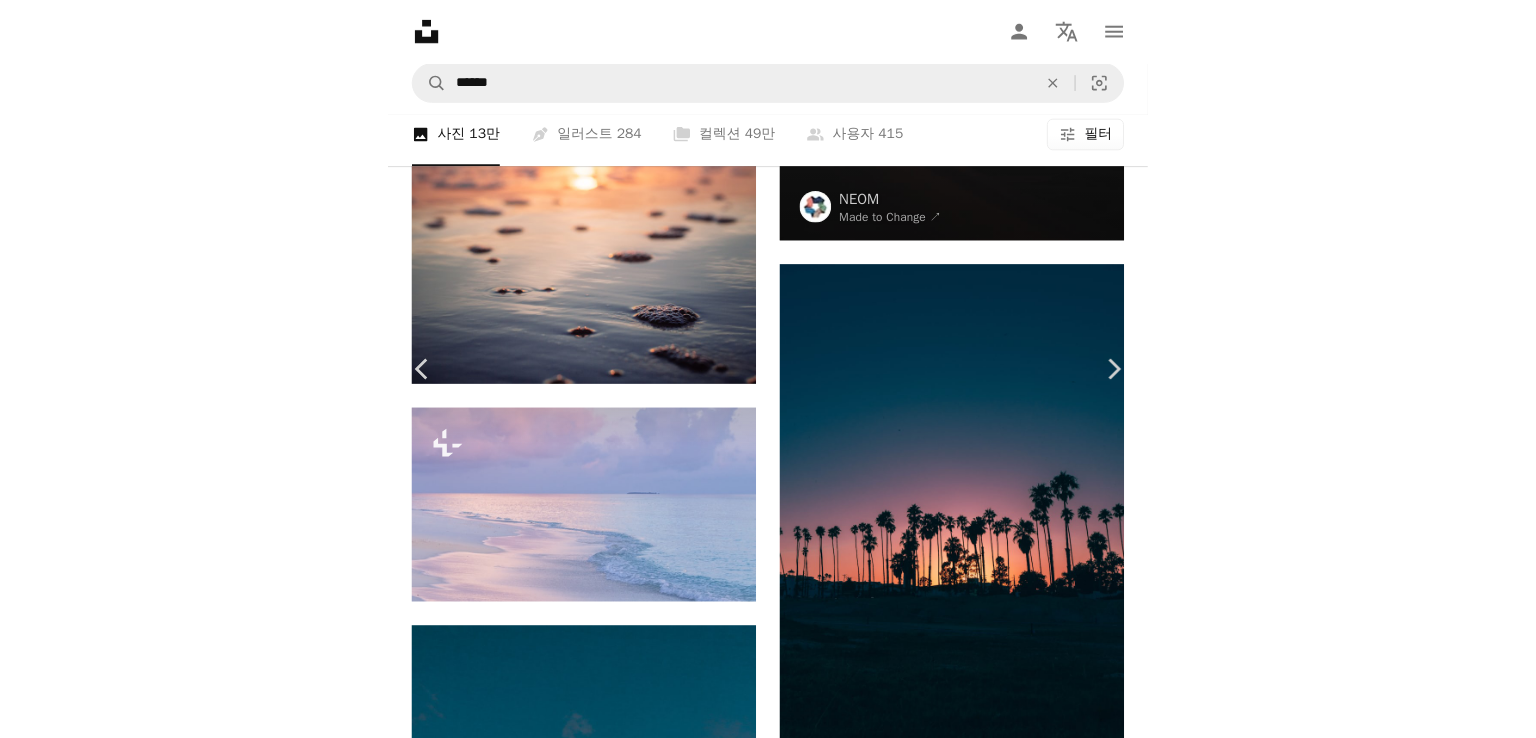 scroll, scrollTop: 0, scrollLeft: 0, axis: both 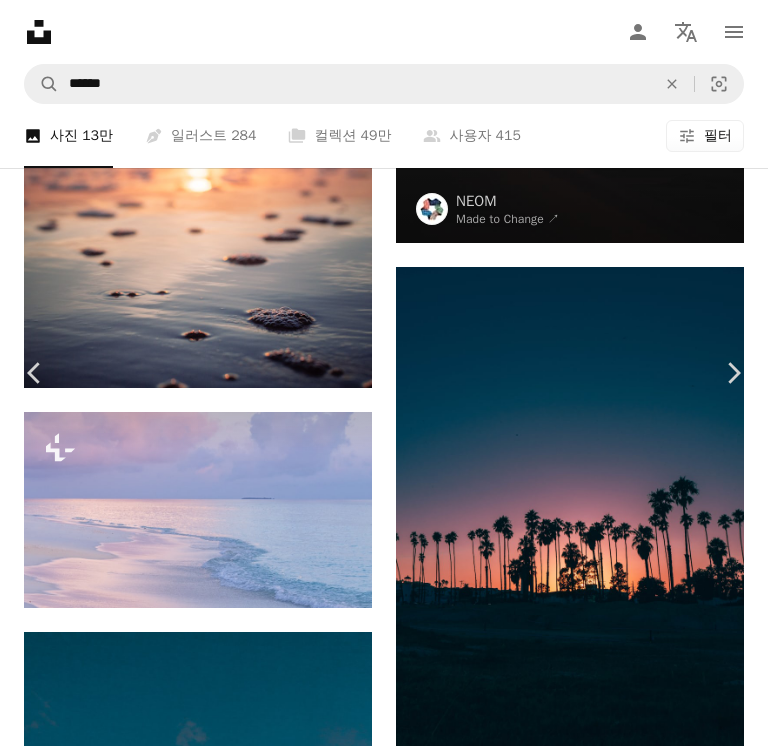 click on "A lock   다운로드" at bounding box center (609, 3673) 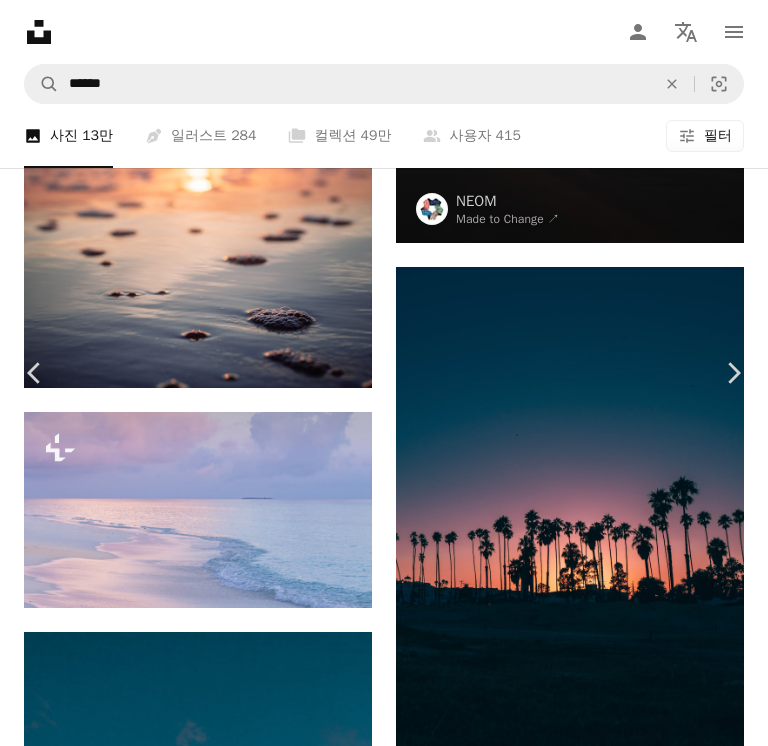 drag, startPoint x: 105, startPoint y: 137, endPoint x: 564, endPoint y: 209, distance: 464.61273 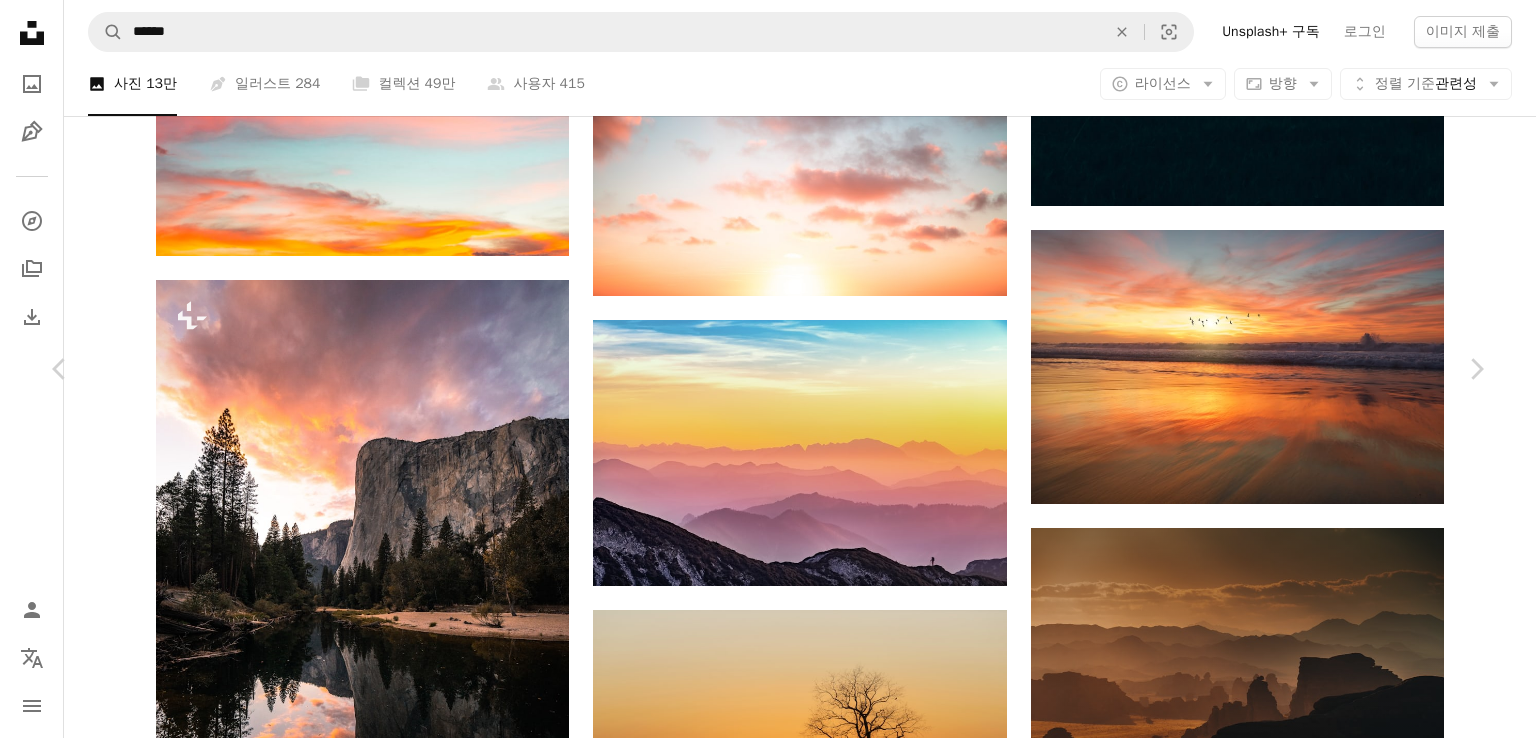 click on "A lock   다운로드" at bounding box center [1327, 2425] 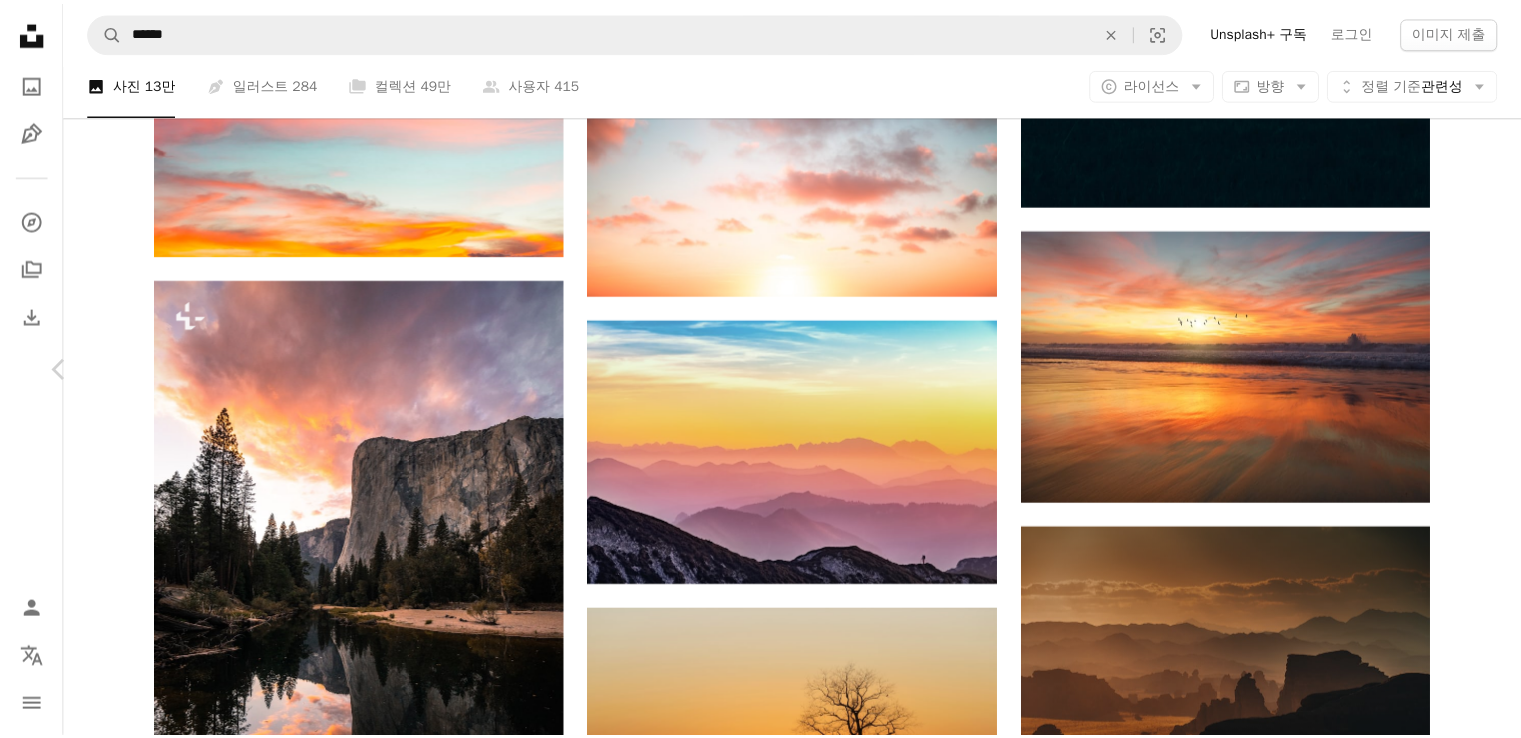 scroll, scrollTop: 0, scrollLeft: 0, axis: both 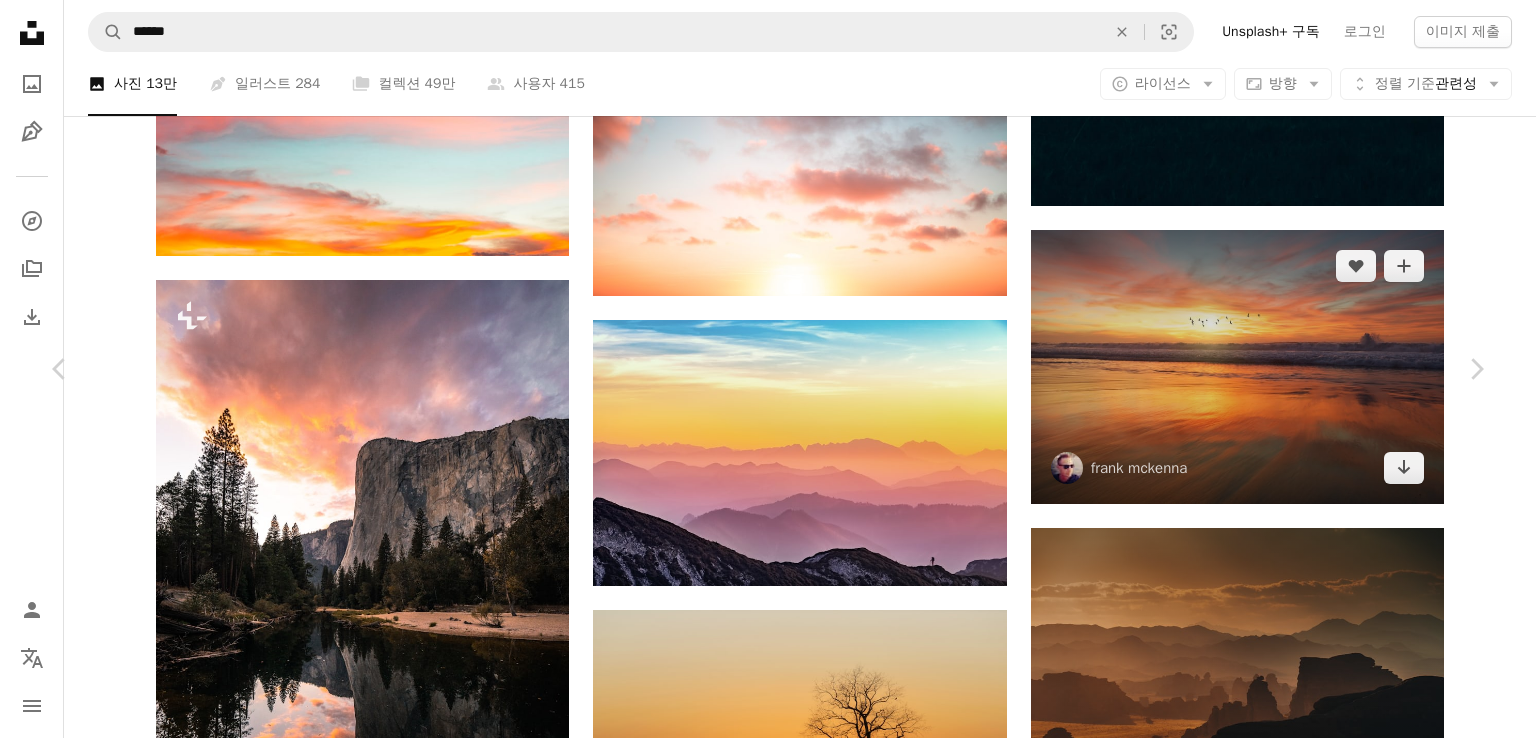 click on "[FIRST] [LAST]" at bounding box center (768, 2747) 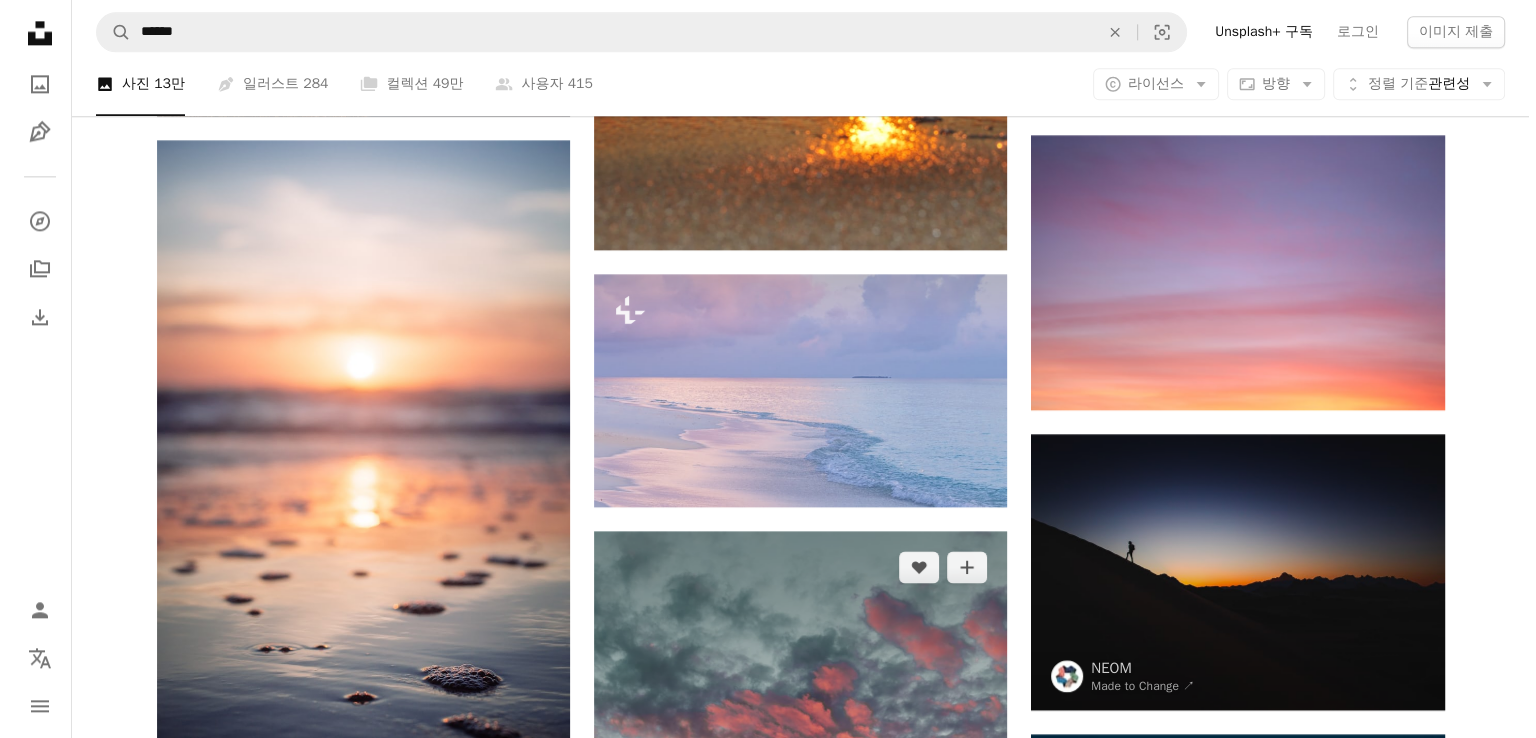 scroll, scrollTop: 2528, scrollLeft: 0, axis: vertical 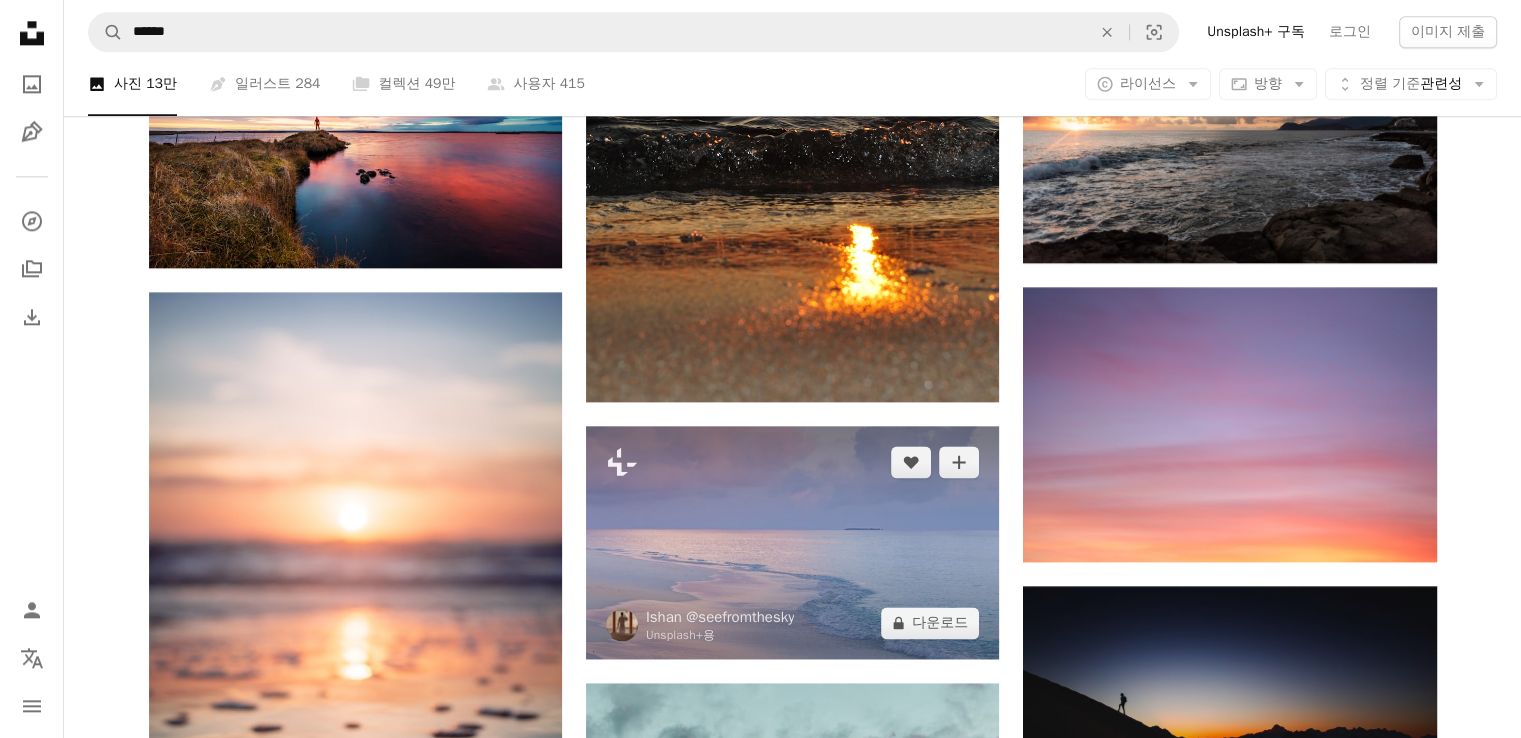 click at bounding box center [792, 542] 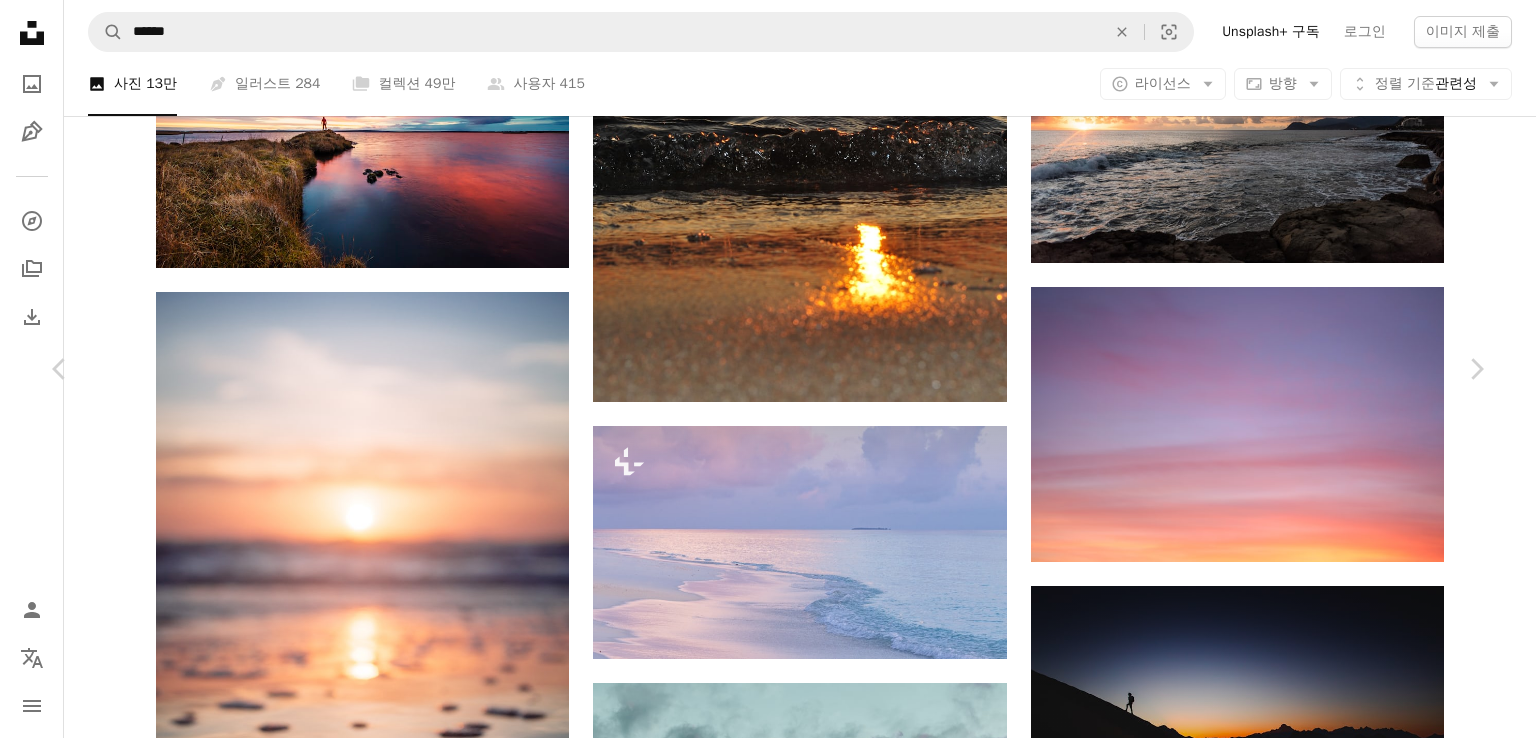 drag, startPoint x: 1046, startPoint y: 242, endPoint x: 1309, endPoint y: 56, distance: 322.12576 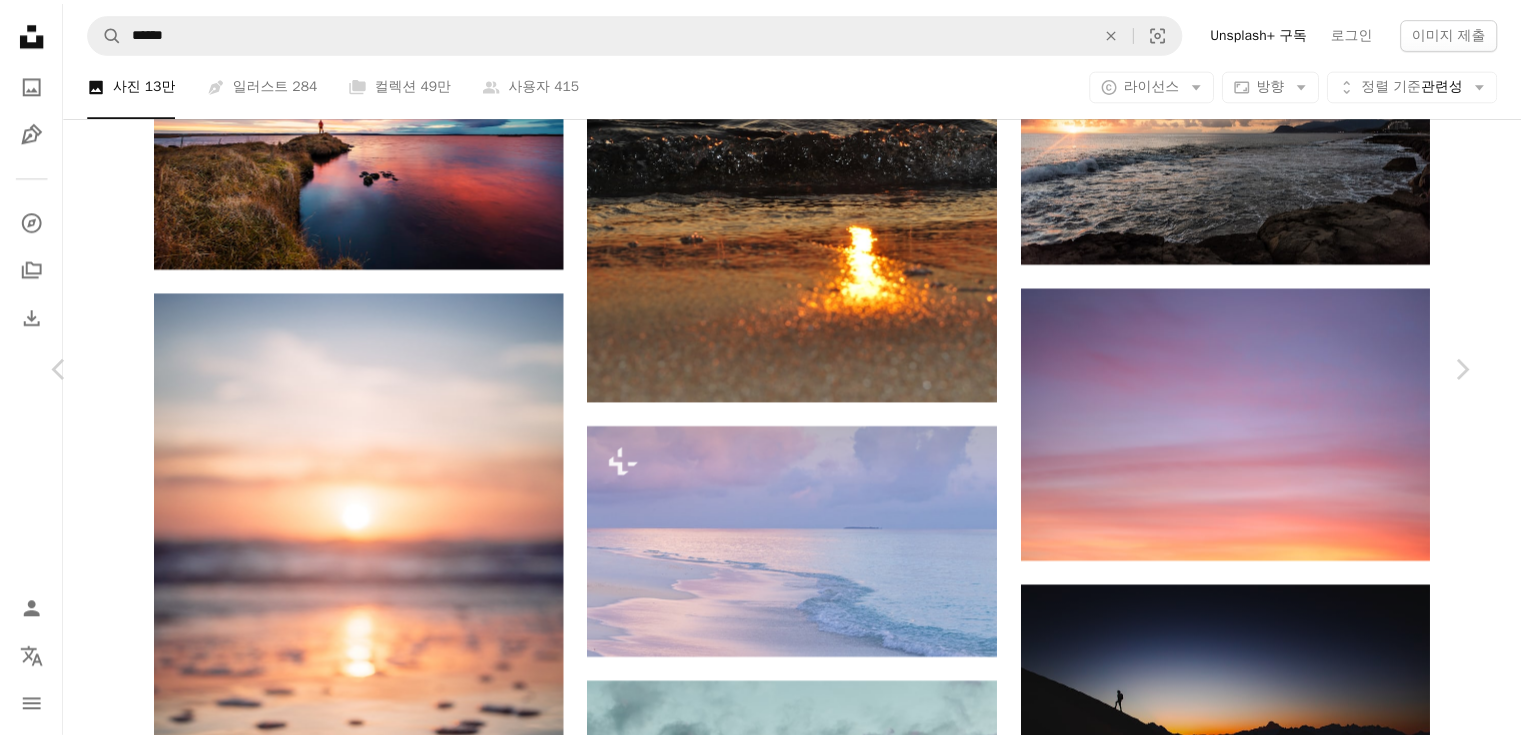 scroll, scrollTop: 0, scrollLeft: 0, axis: both 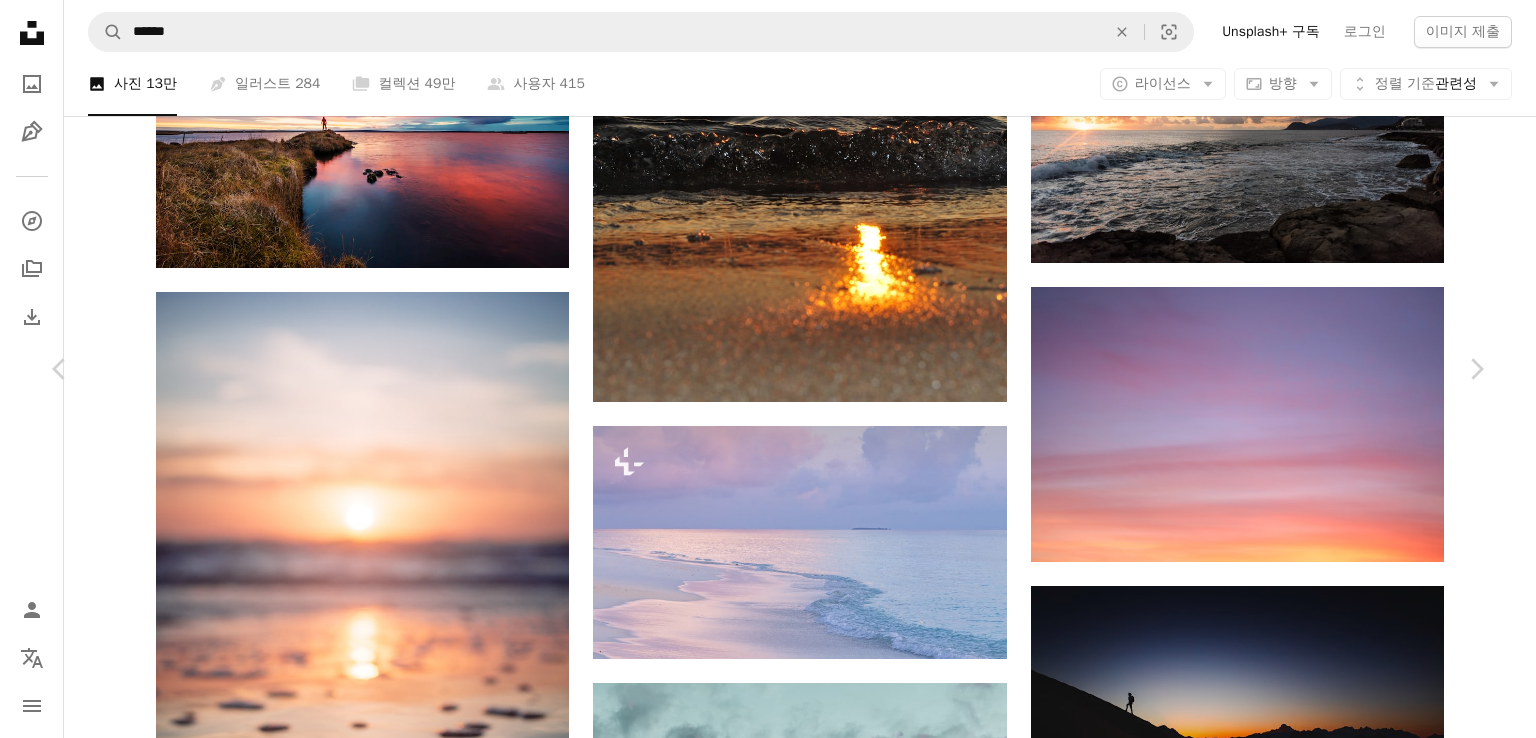click on "[FIRST] [LAST]" at bounding box center [768, 4047] 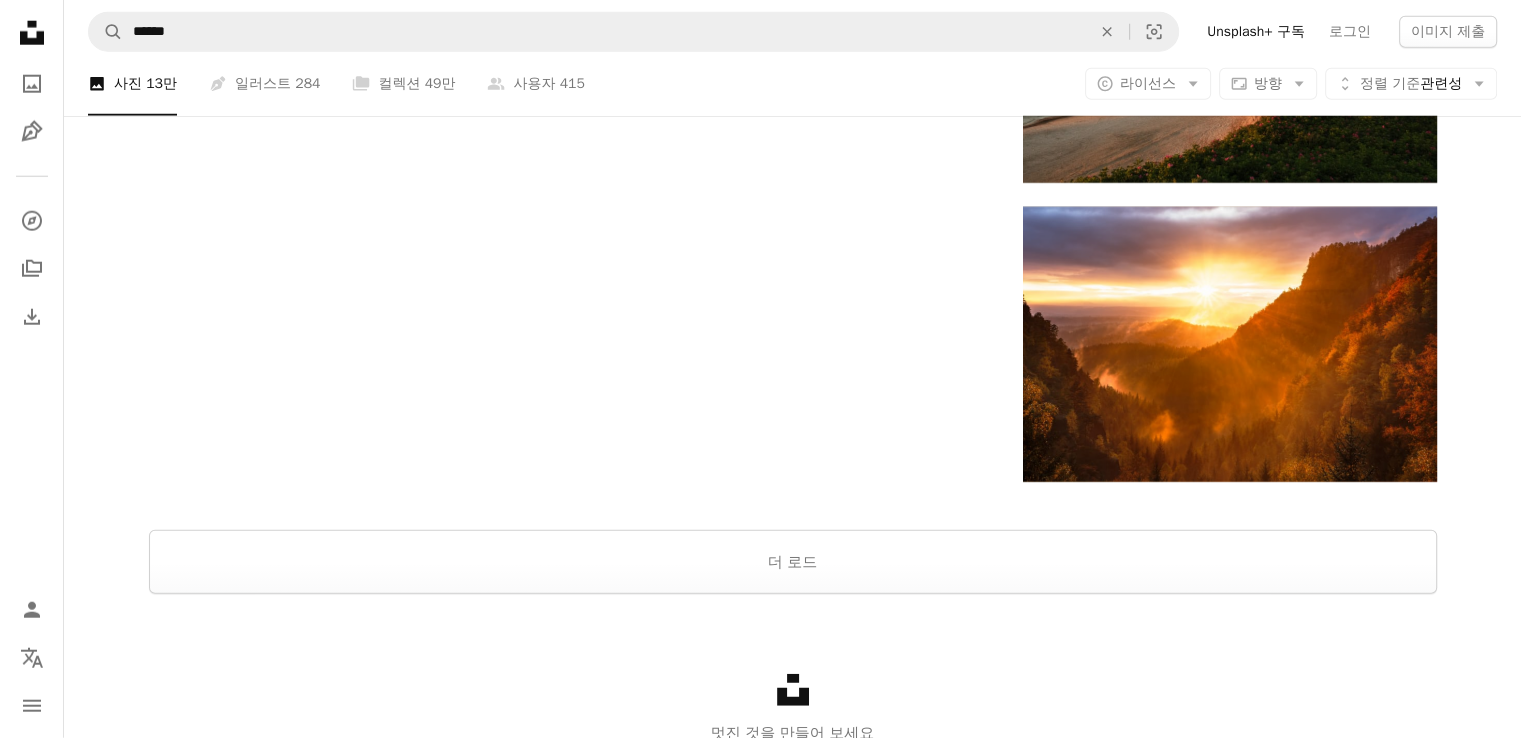 scroll, scrollTop: 5428, scrollLeft: 0, axis: vertical 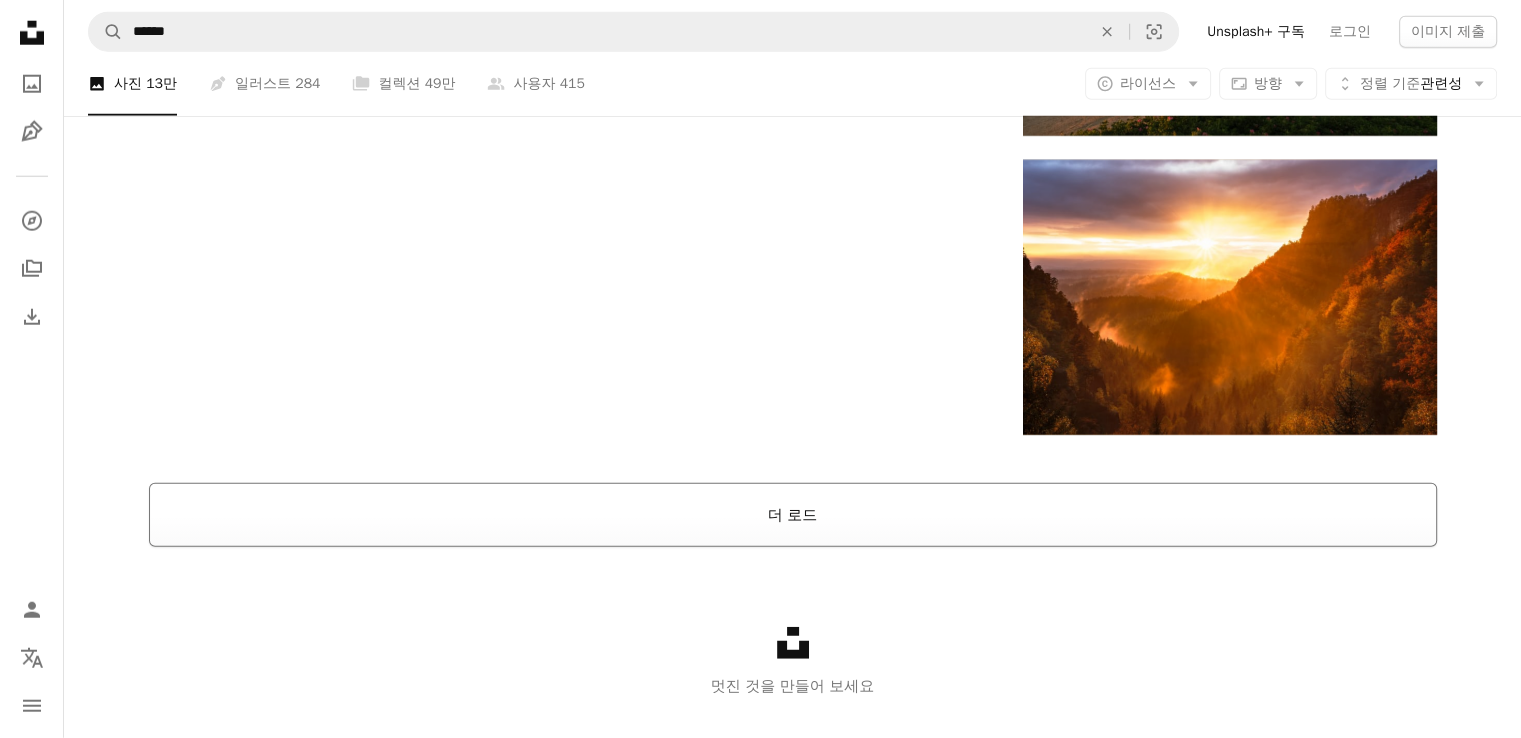 click on "더 로드" at bounding box center [793, 515] 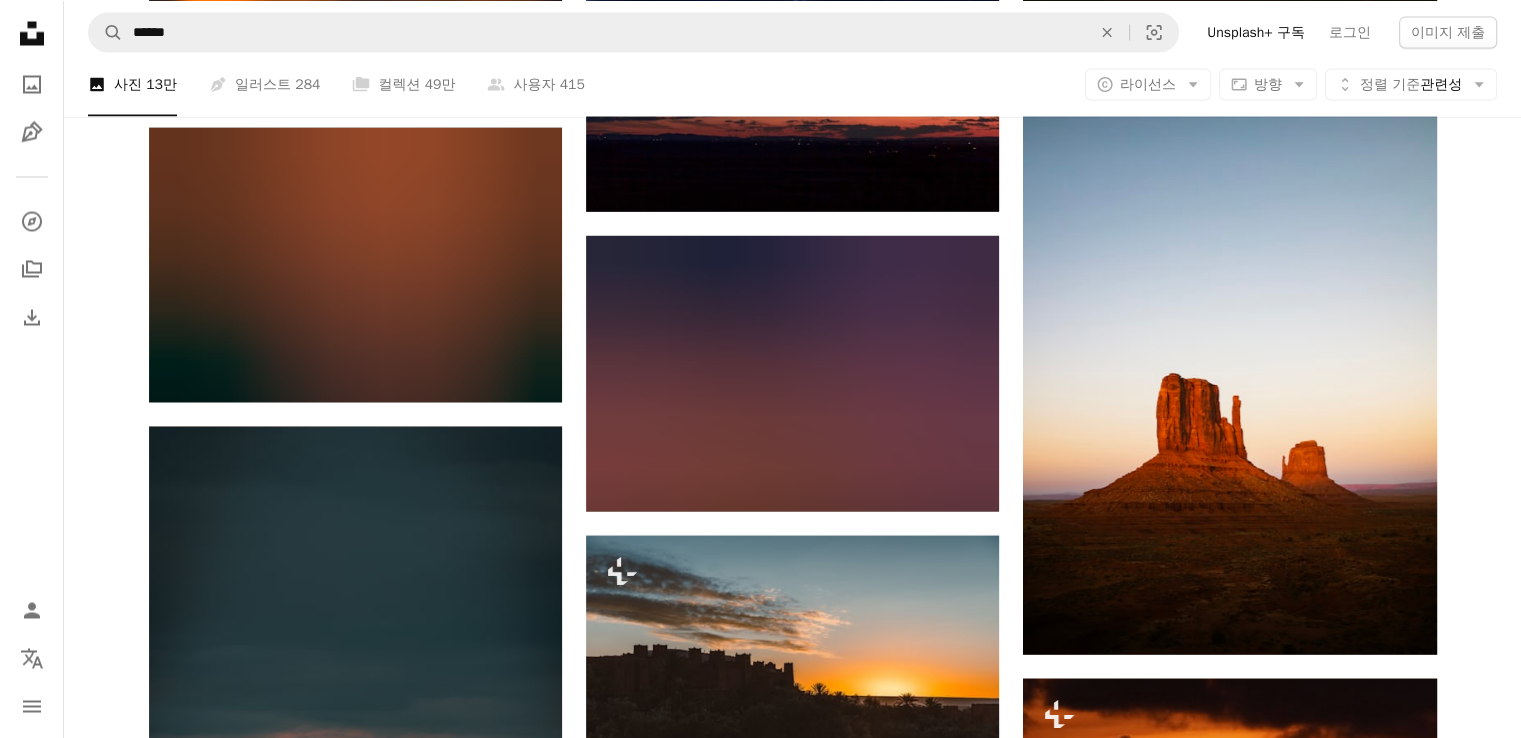 scroll, scrollTop: 43328, scrollLeft: 0, axis: vertical 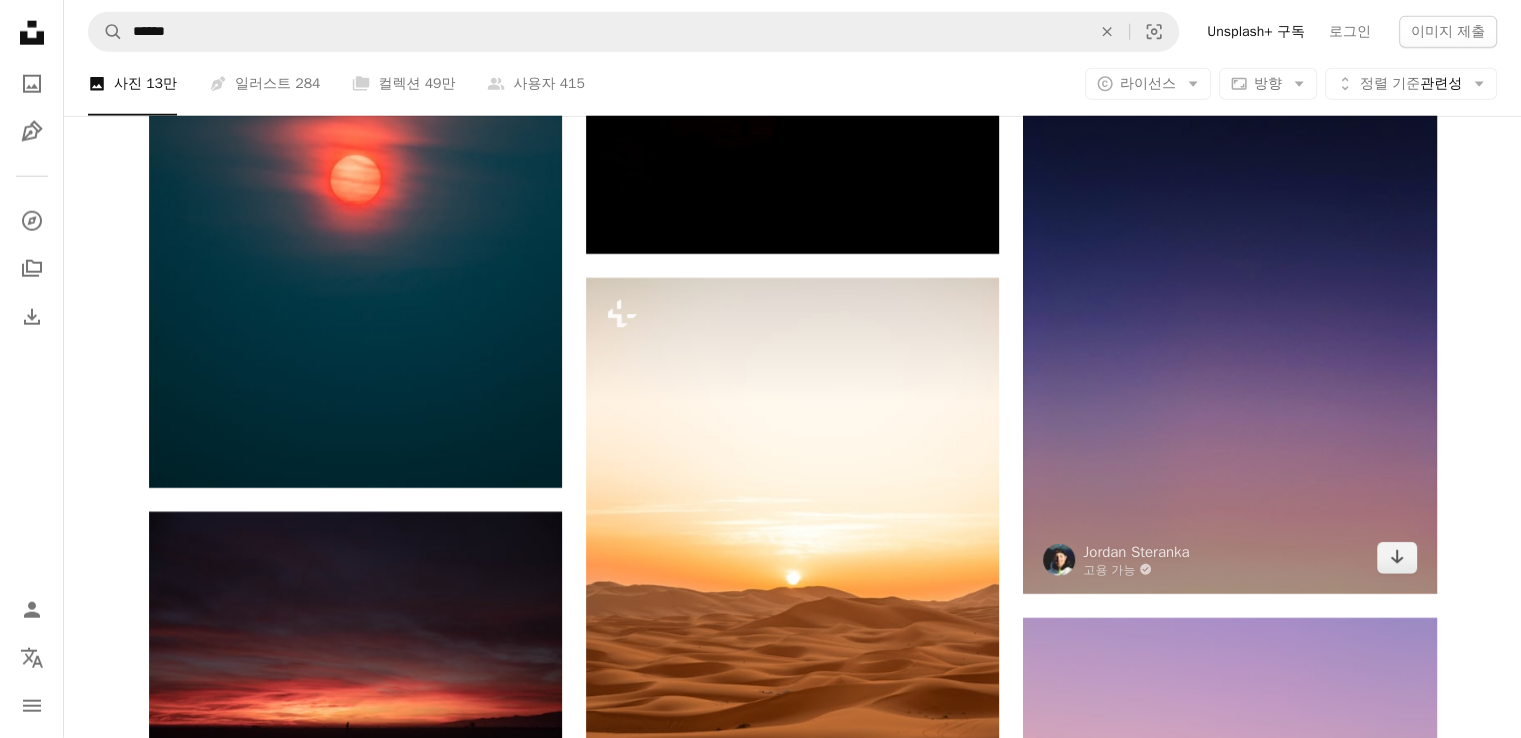 click at bounding box center (1229, 317) 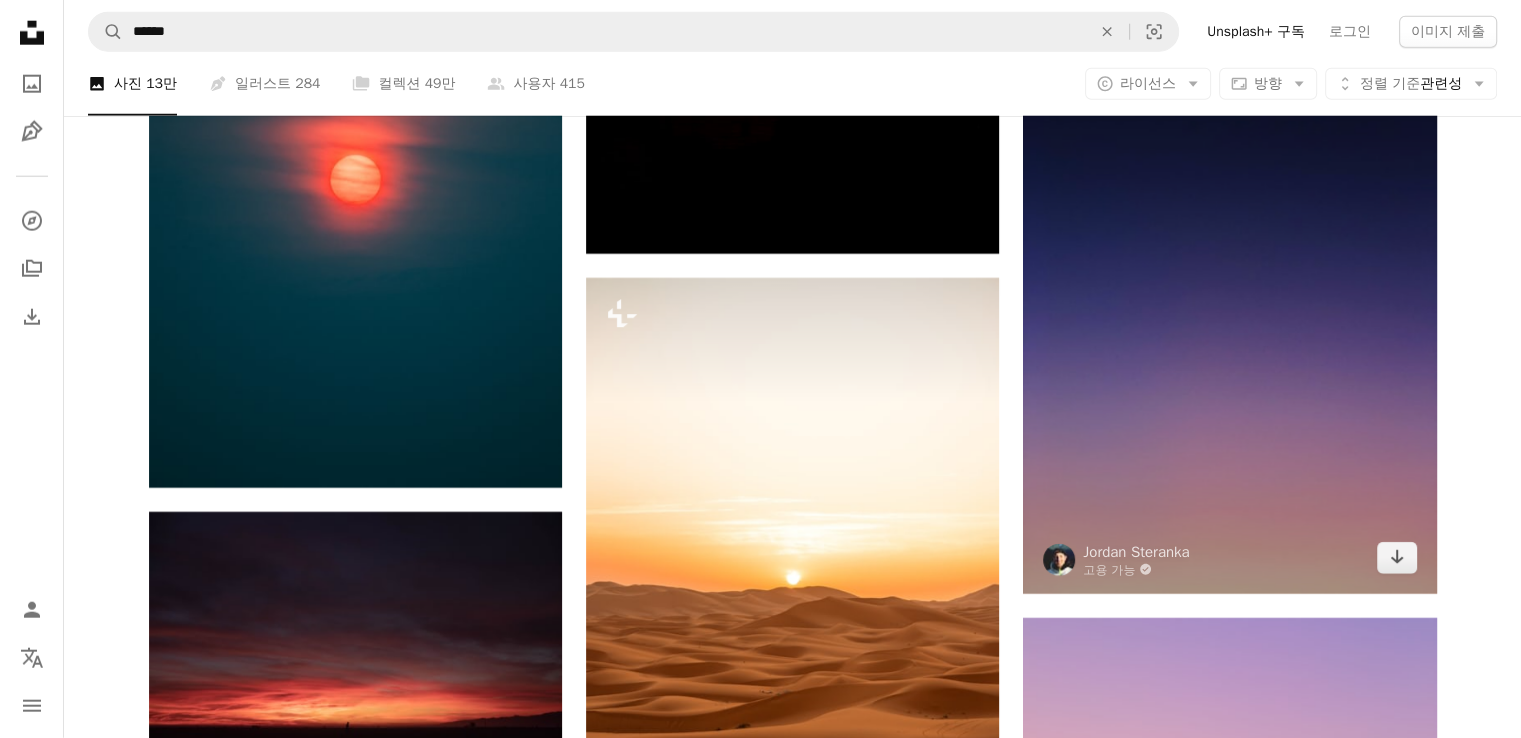 click at bounding box center (1229, 317) 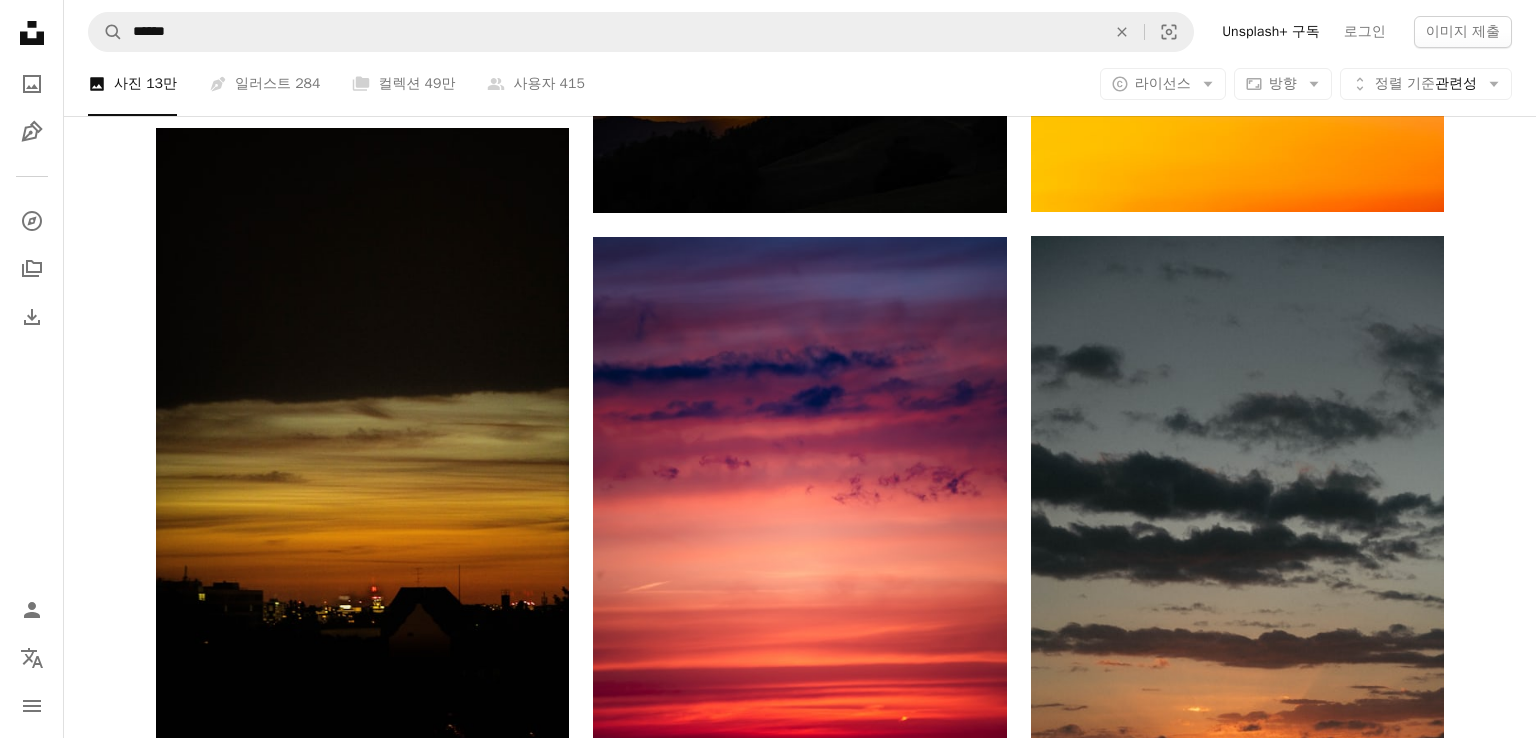 scroll, scrollTop: 43028, scrollLeft: 0, axis: vertical 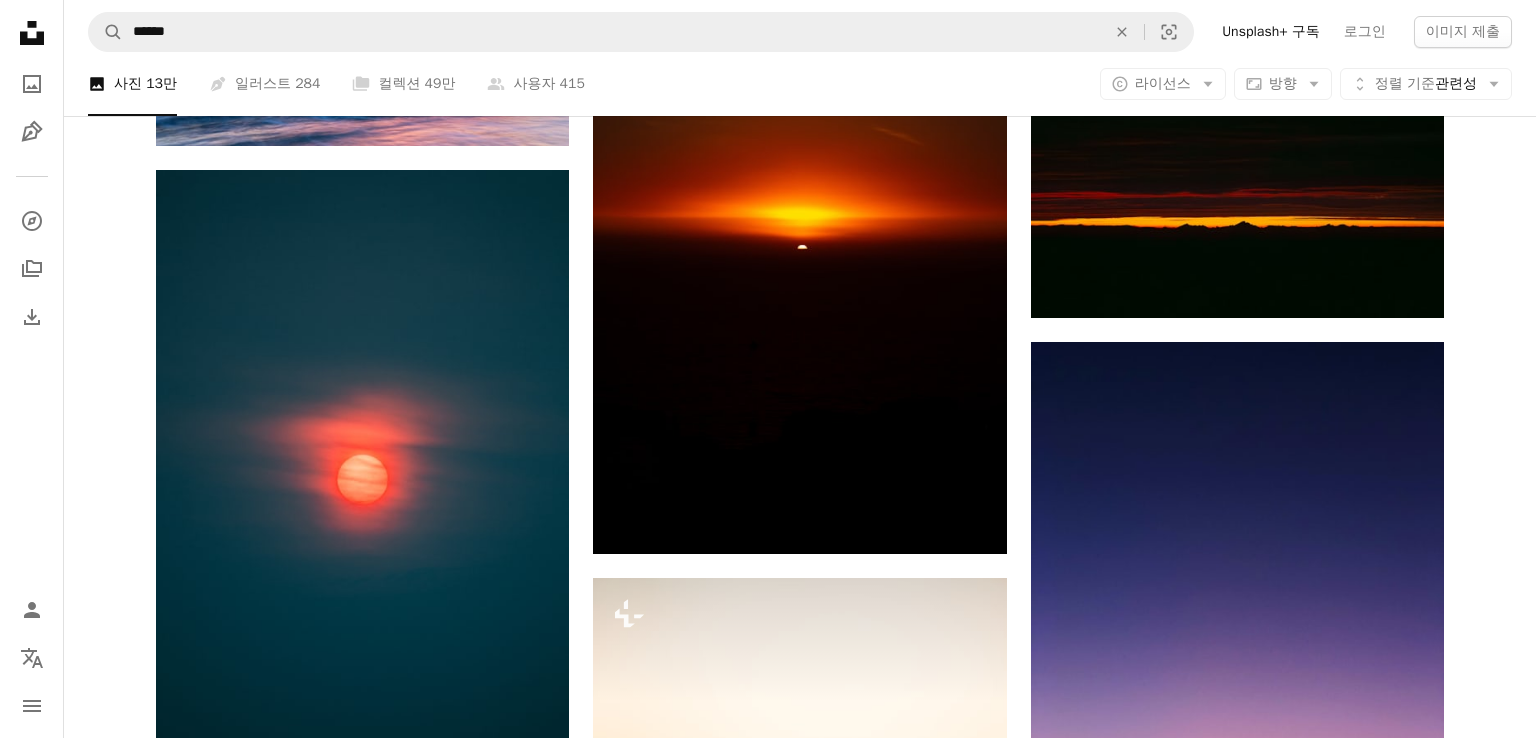 click on "An X shape Unsplash 가입 이미 계정이 있으세요?  로그인 이름 성 이메일 사용자 이름  (문자, 숫자 및 밑줄만 사용 가능) 암호  (최소 8자) 가입 가입하는 경우, 귀하는  이용약관  및  개인정보 취급방침 에 동의하는 것입니다." at bounding box center [768, 4144] 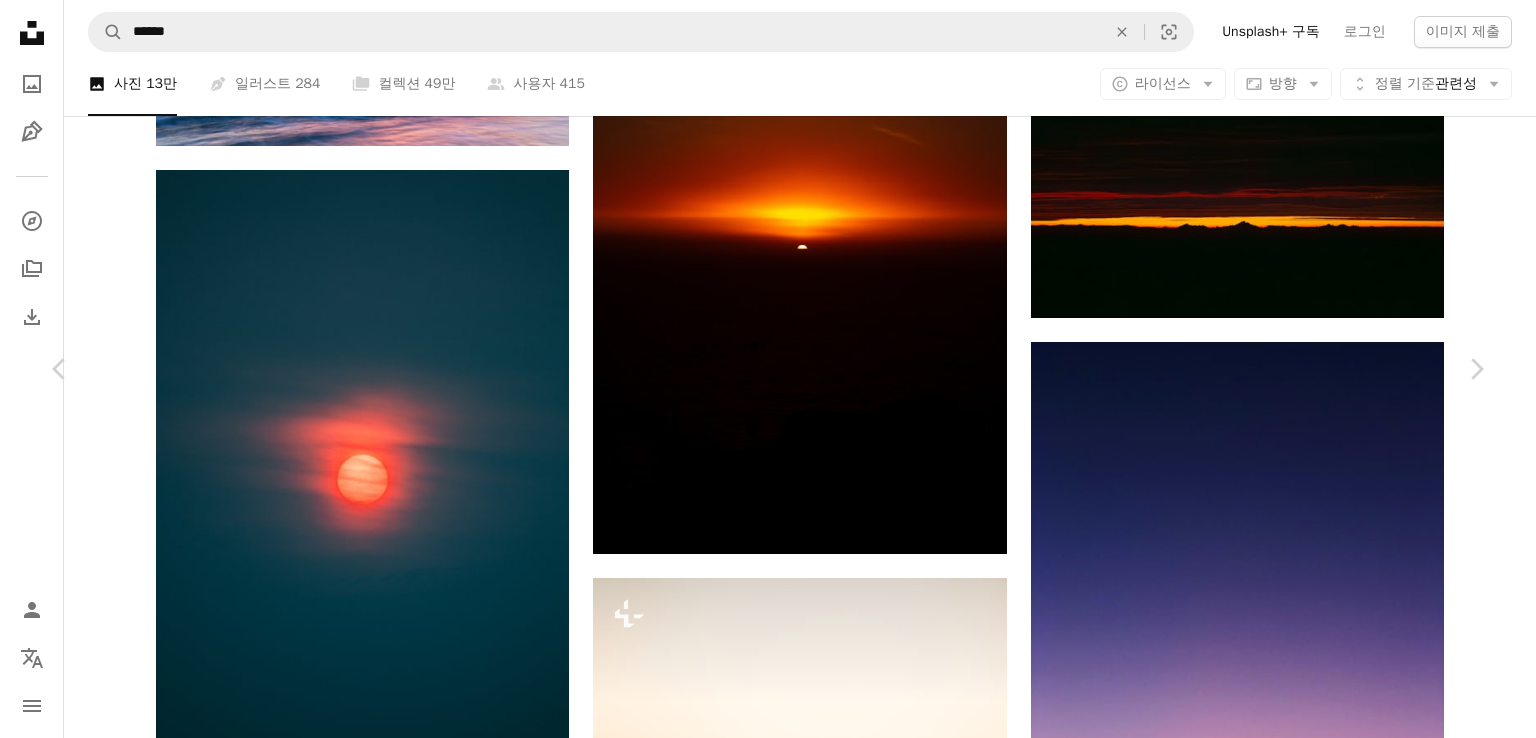 scroll, scrollTop: 0, scrollLeft: 0, axis: both 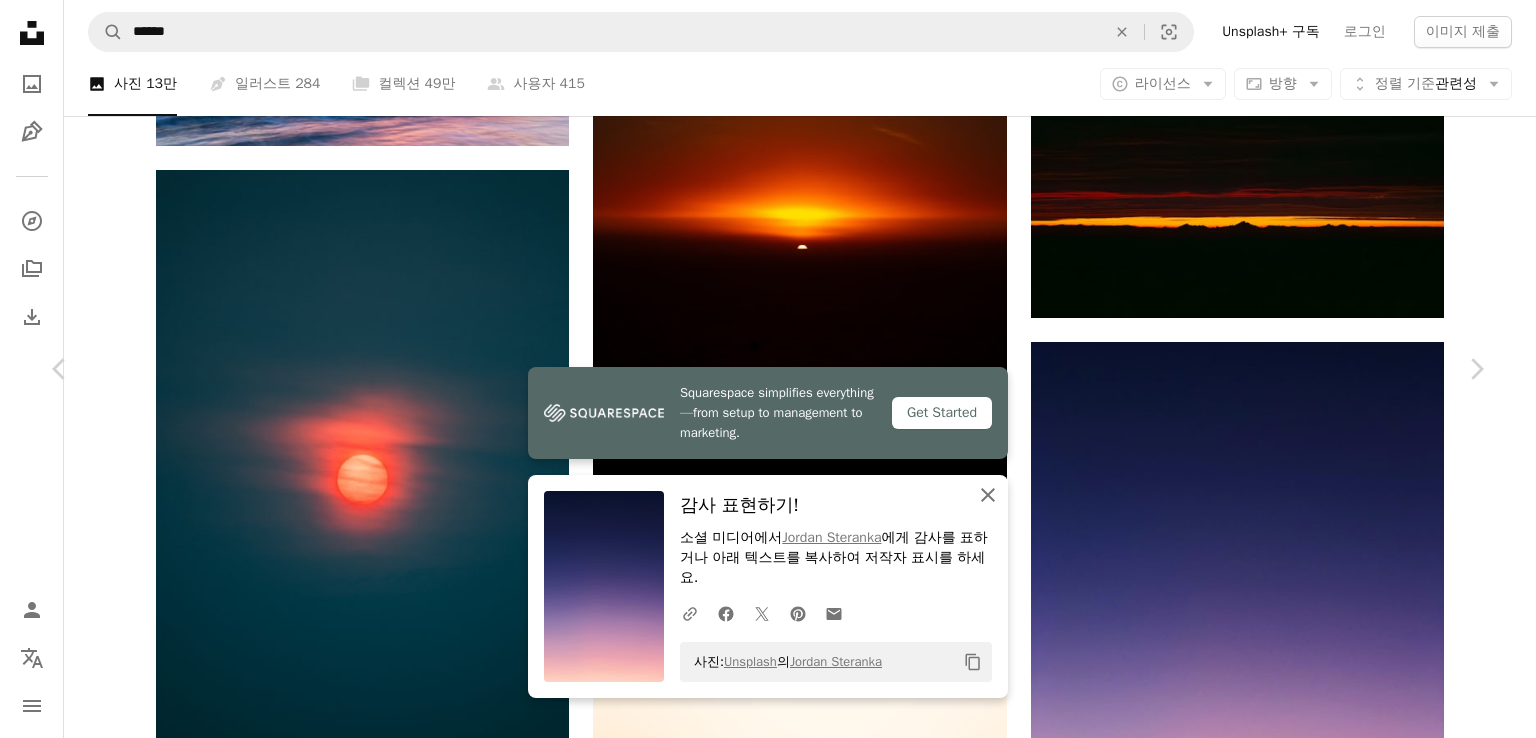 drag, startPoint x: 980, startPoint y: 490, endPoint x: 1112, endPoint y: 329, distance: 208.19463 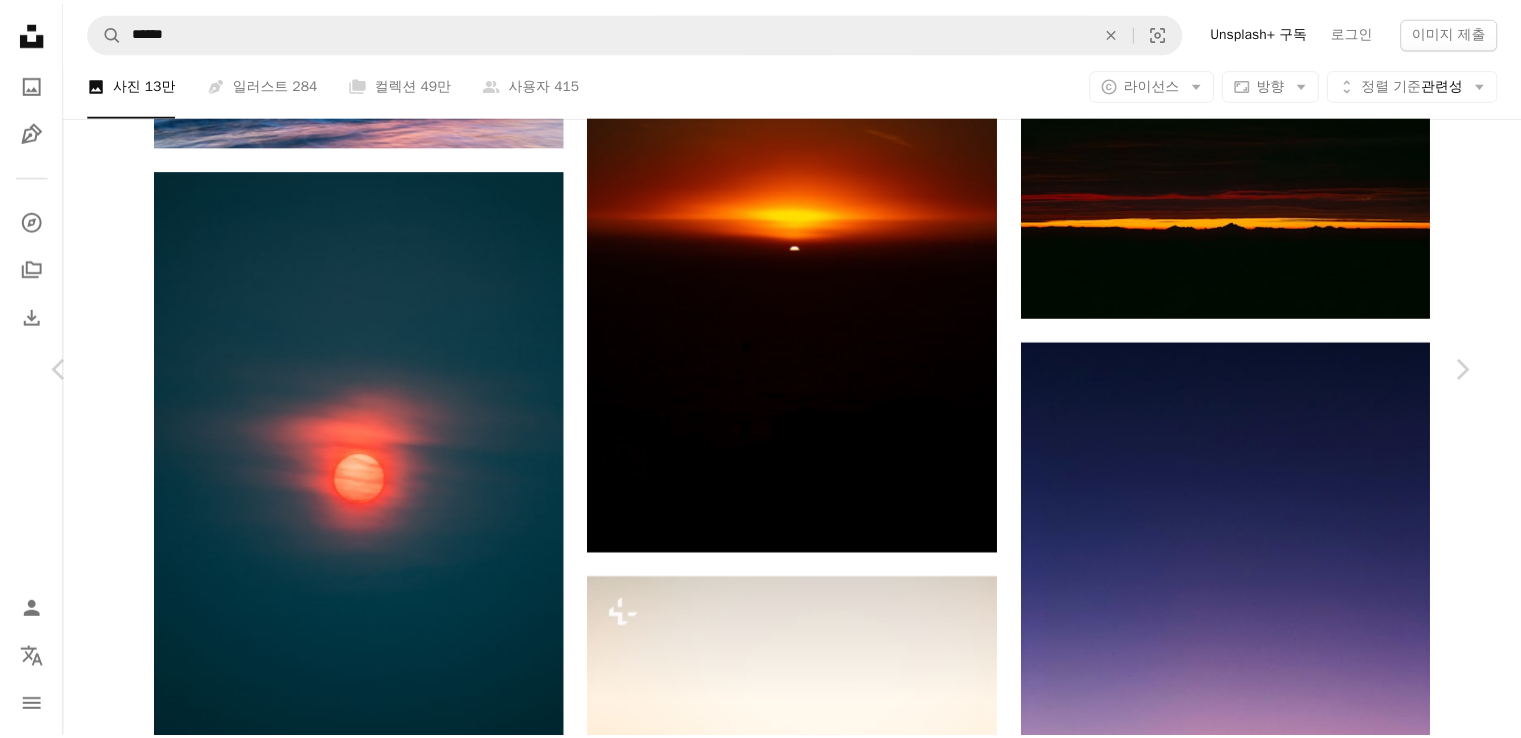 scroll, scrollTop: 0, scrollLeft: 0, axis: both 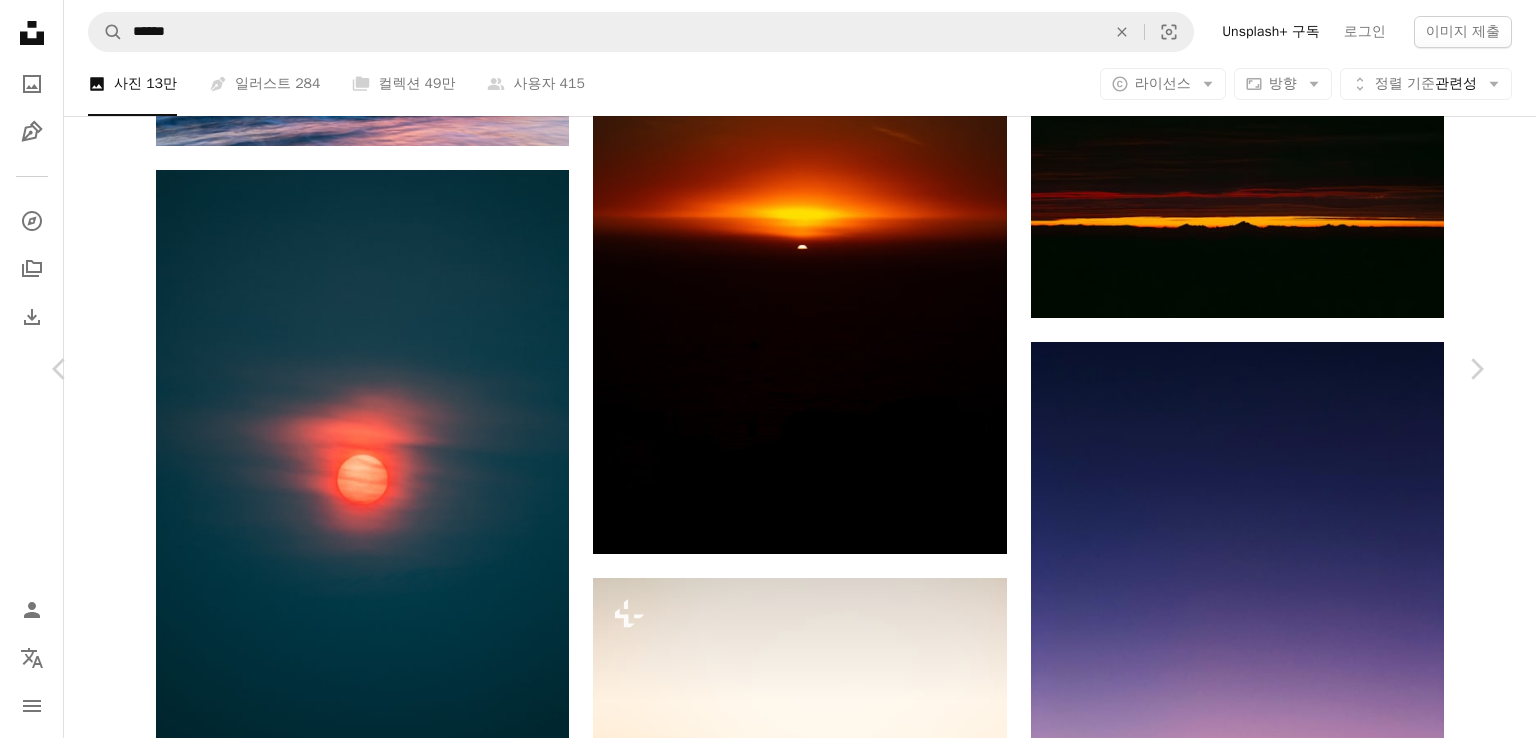 click on "[FIRST] [LAST]" at bounding box center [768, 4144] 